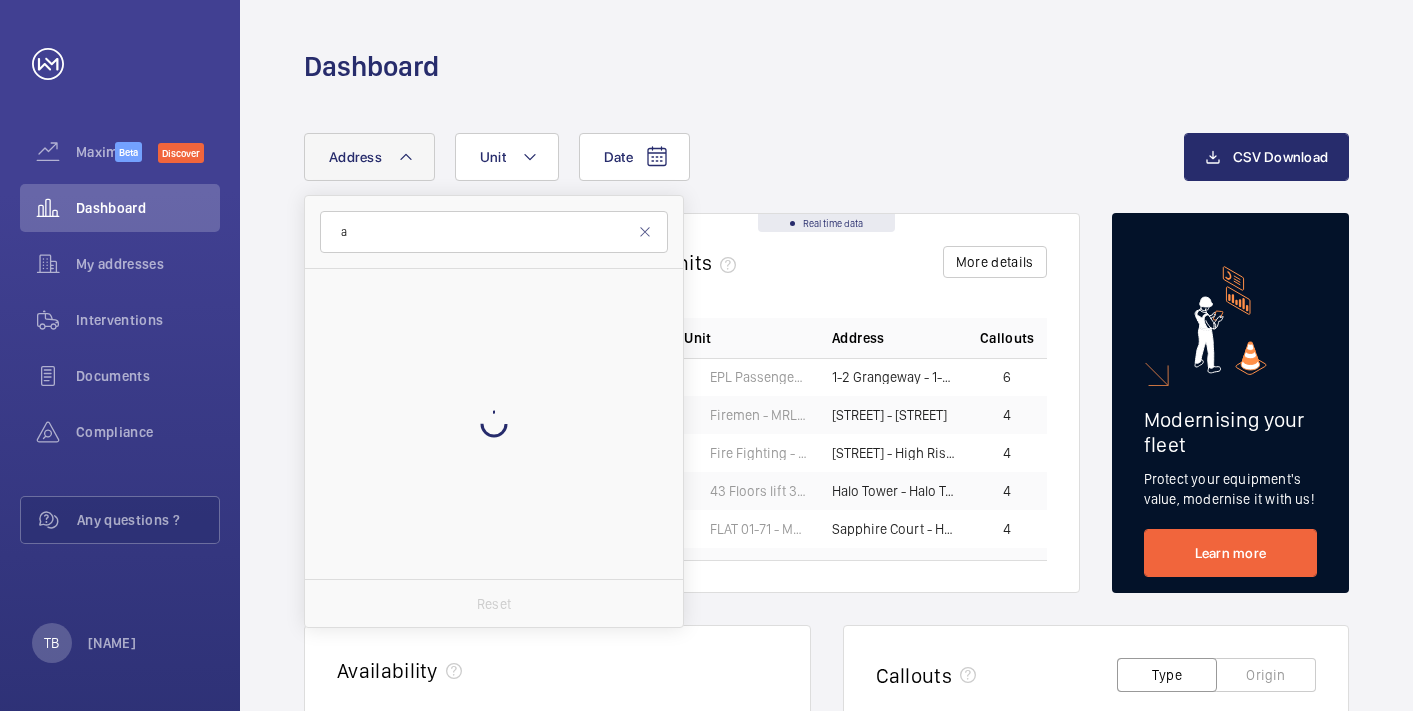 scroll, scrollTop: 0, scrollLeft: 0, axis: both 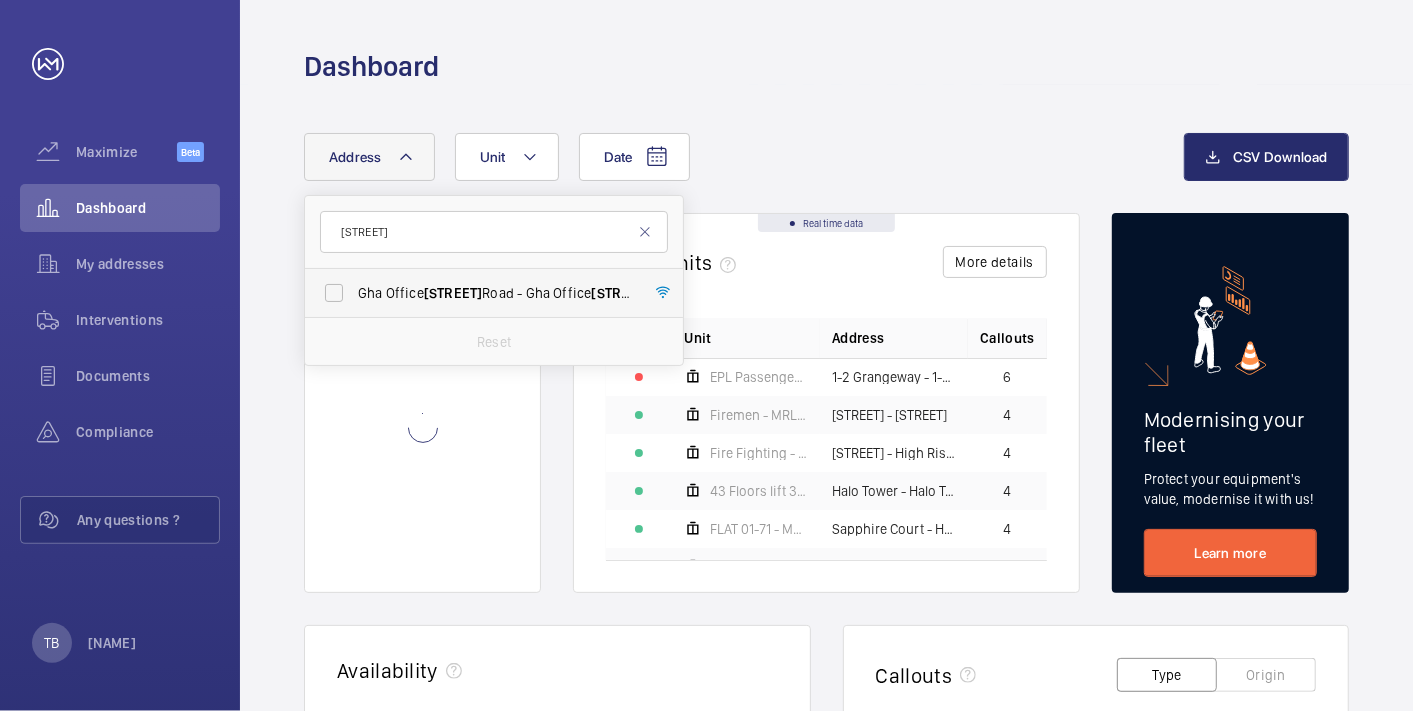 type on "[STREET]" 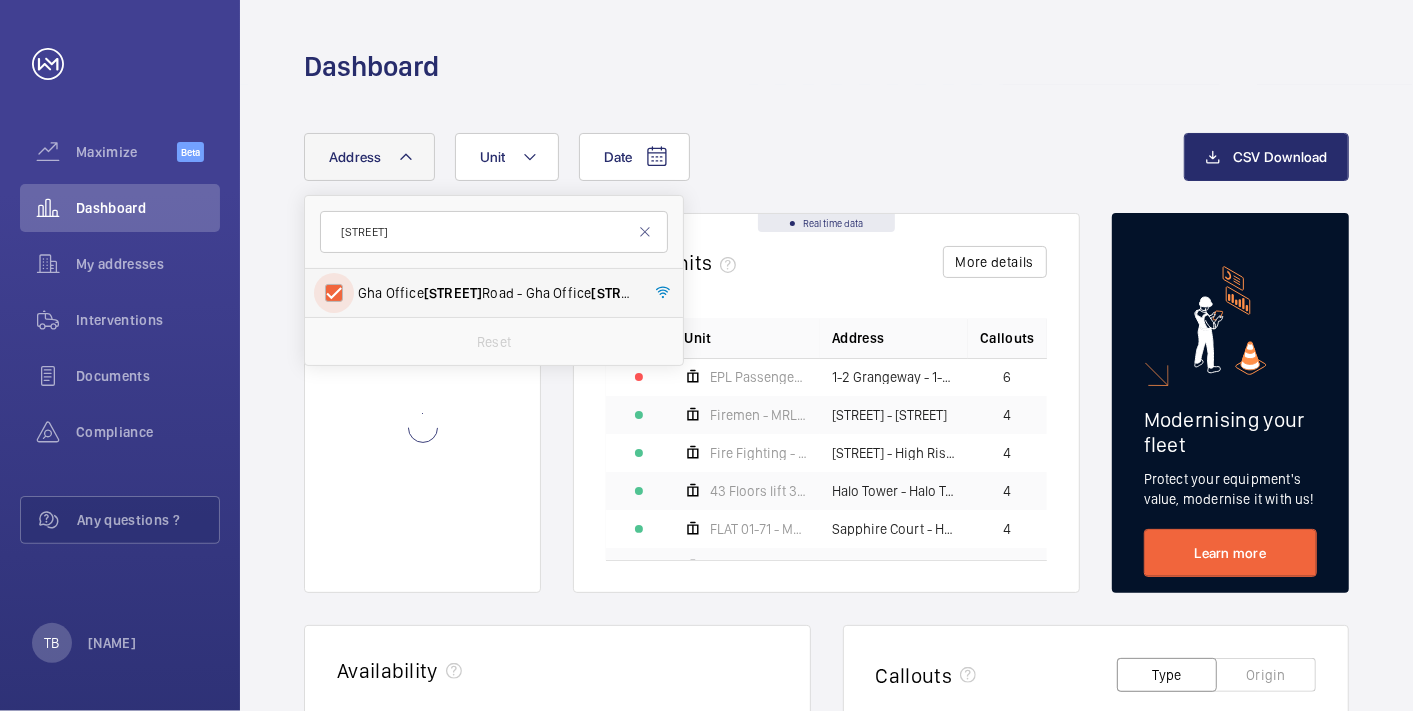 checkbox on "true" 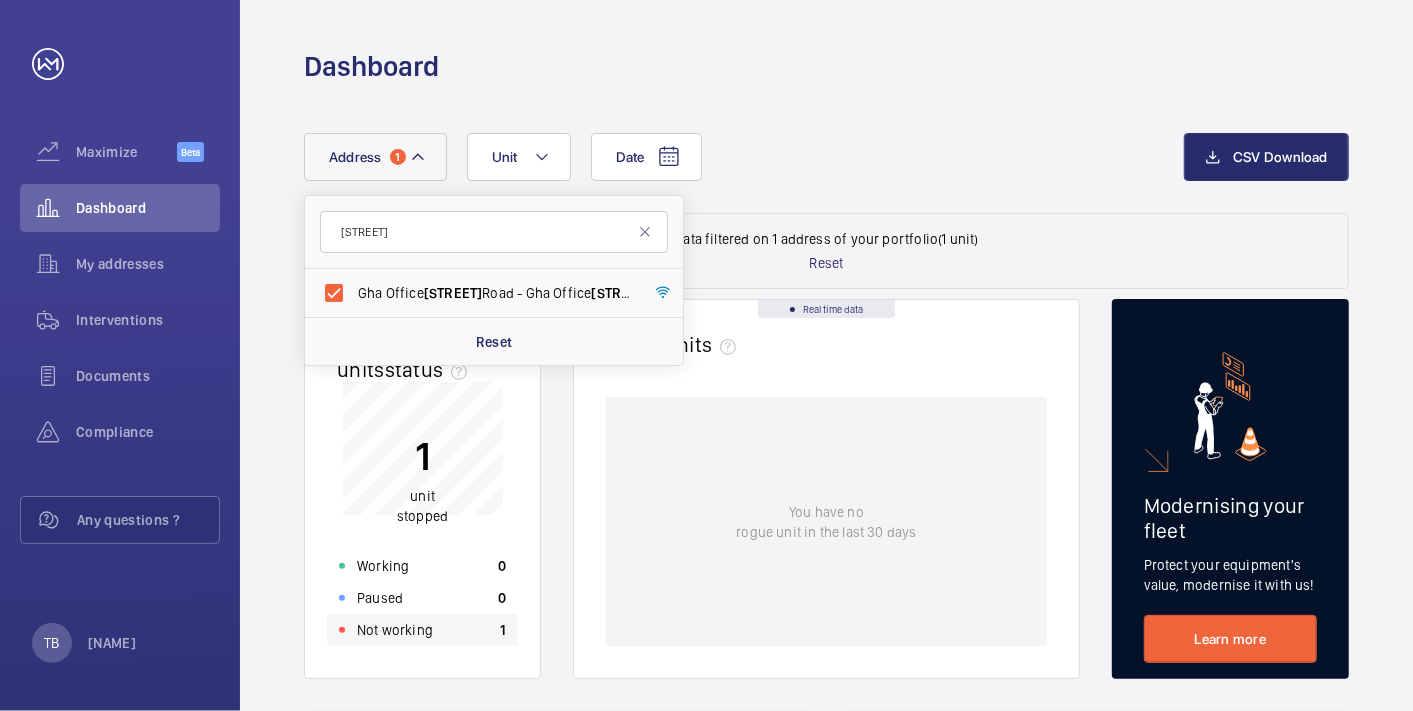 click on "Not working" 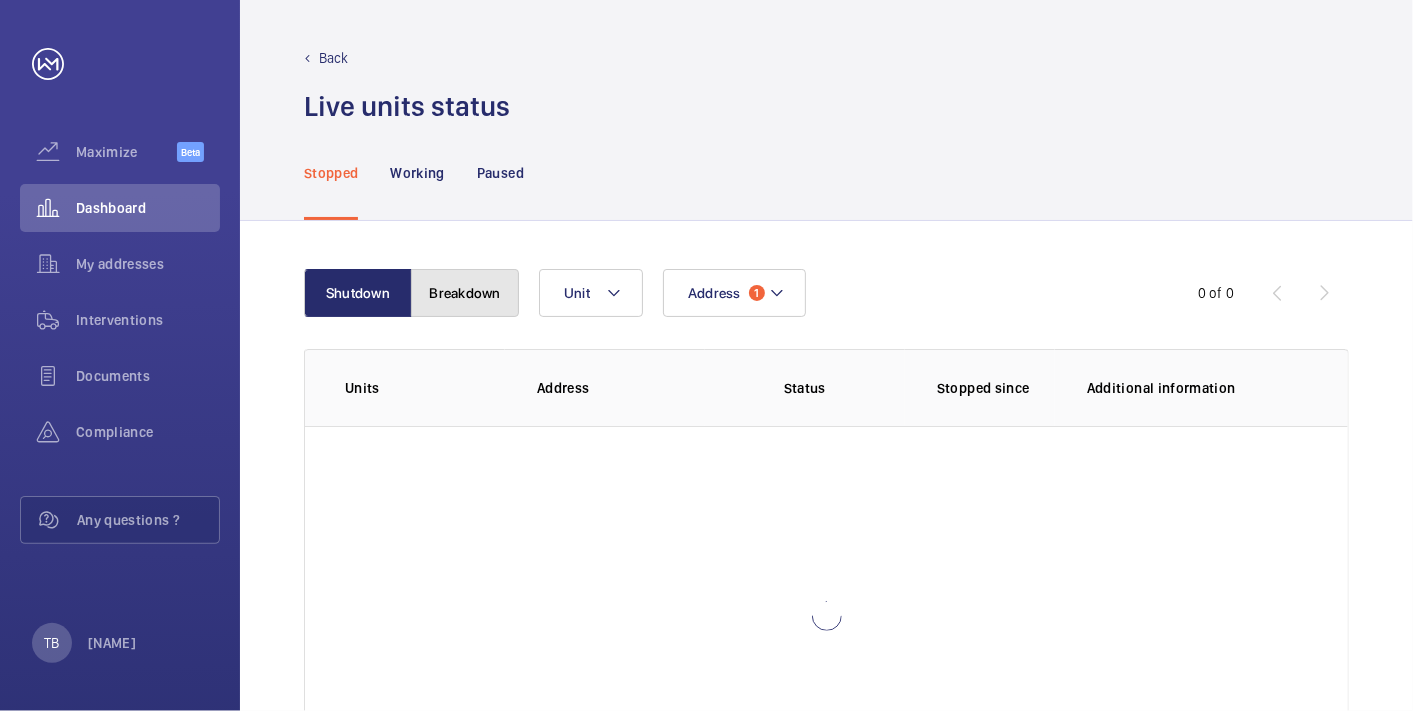 click on "Breakdown" 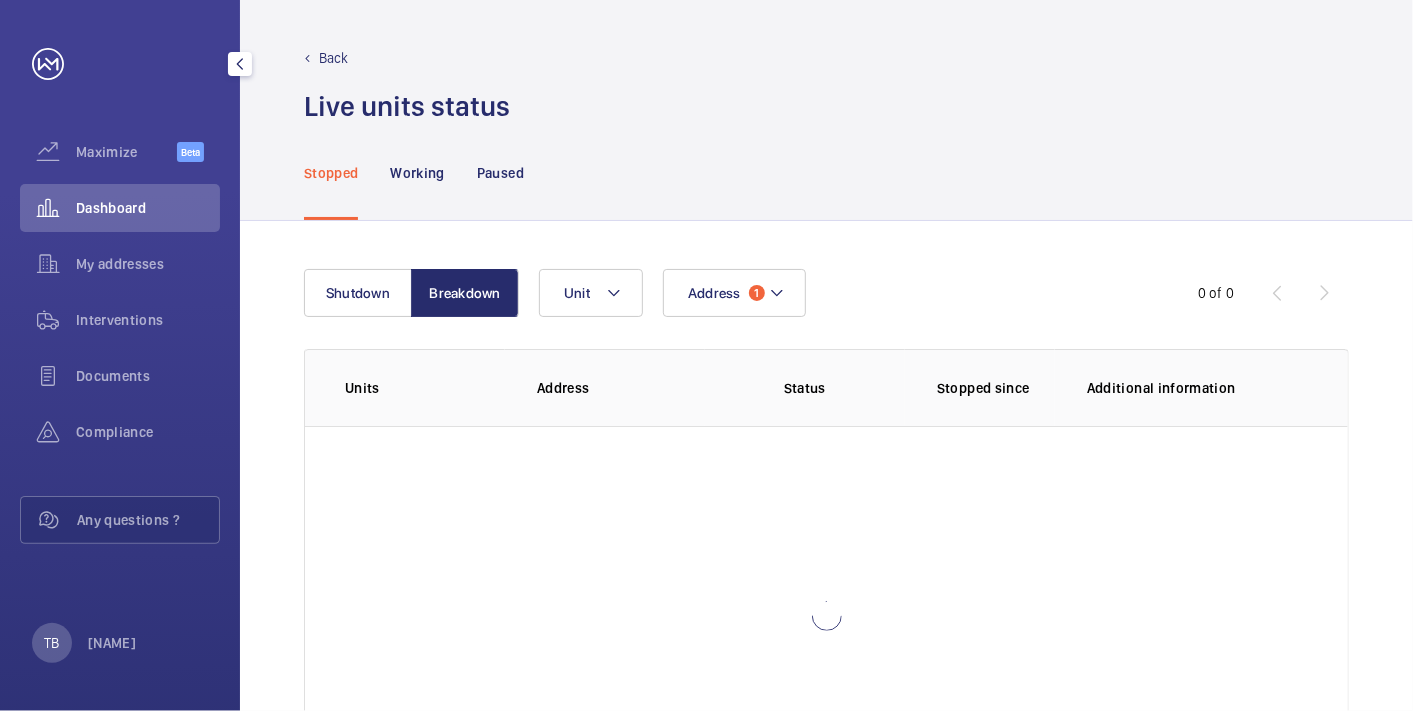 click on "Dashboard" 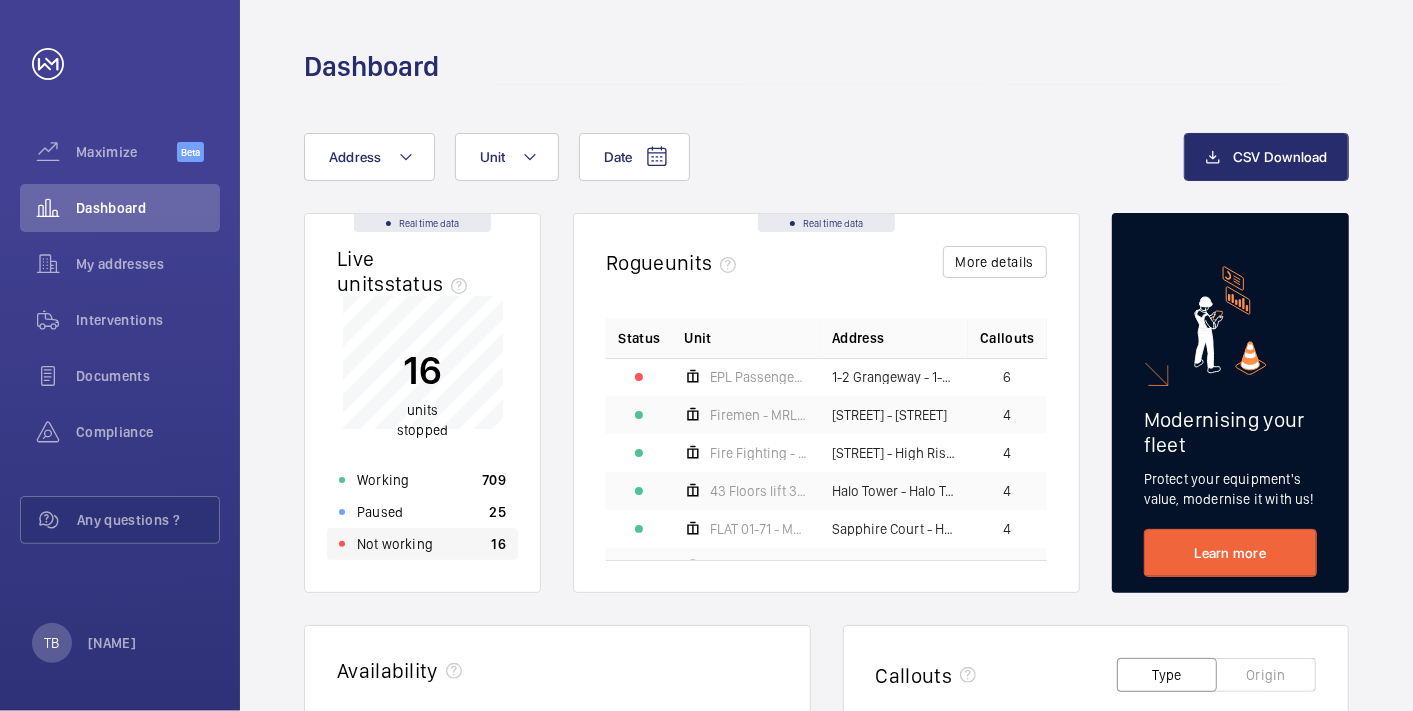 click on "Not working 16" 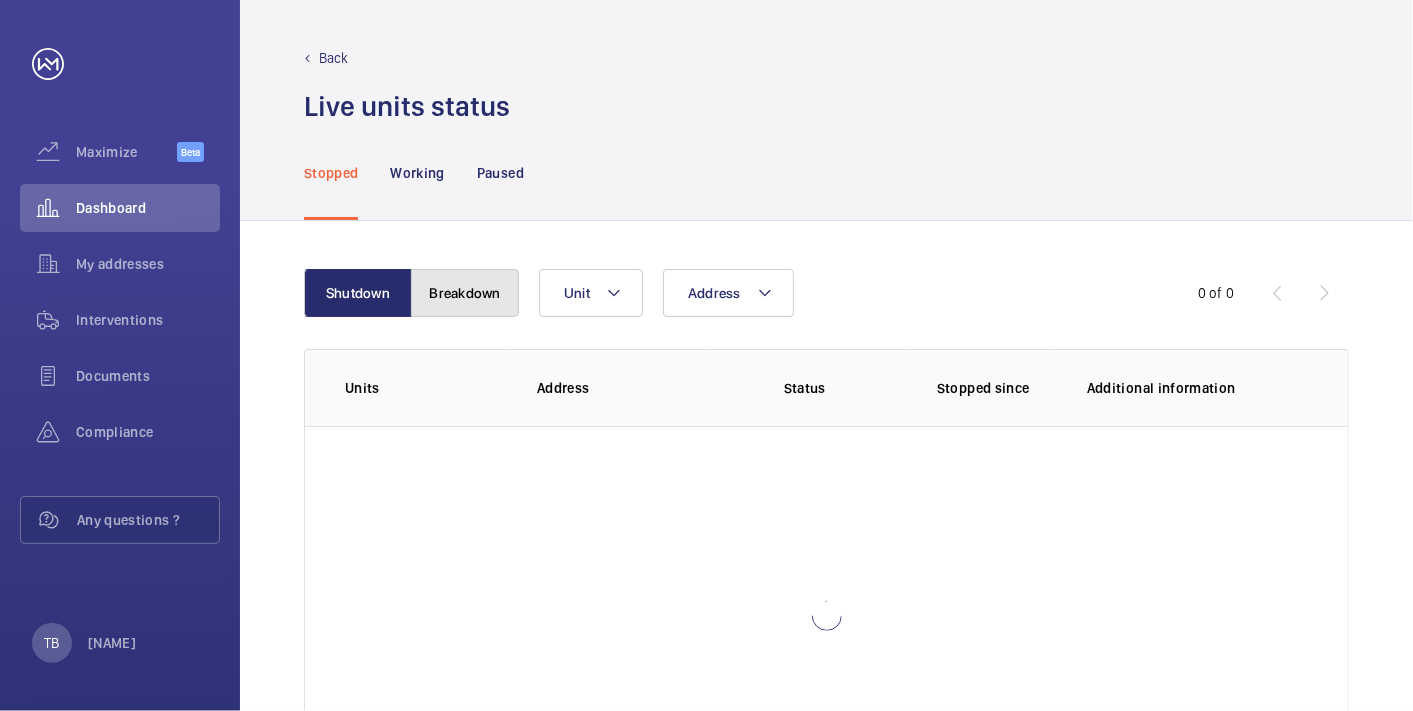 click on "Breakdown" 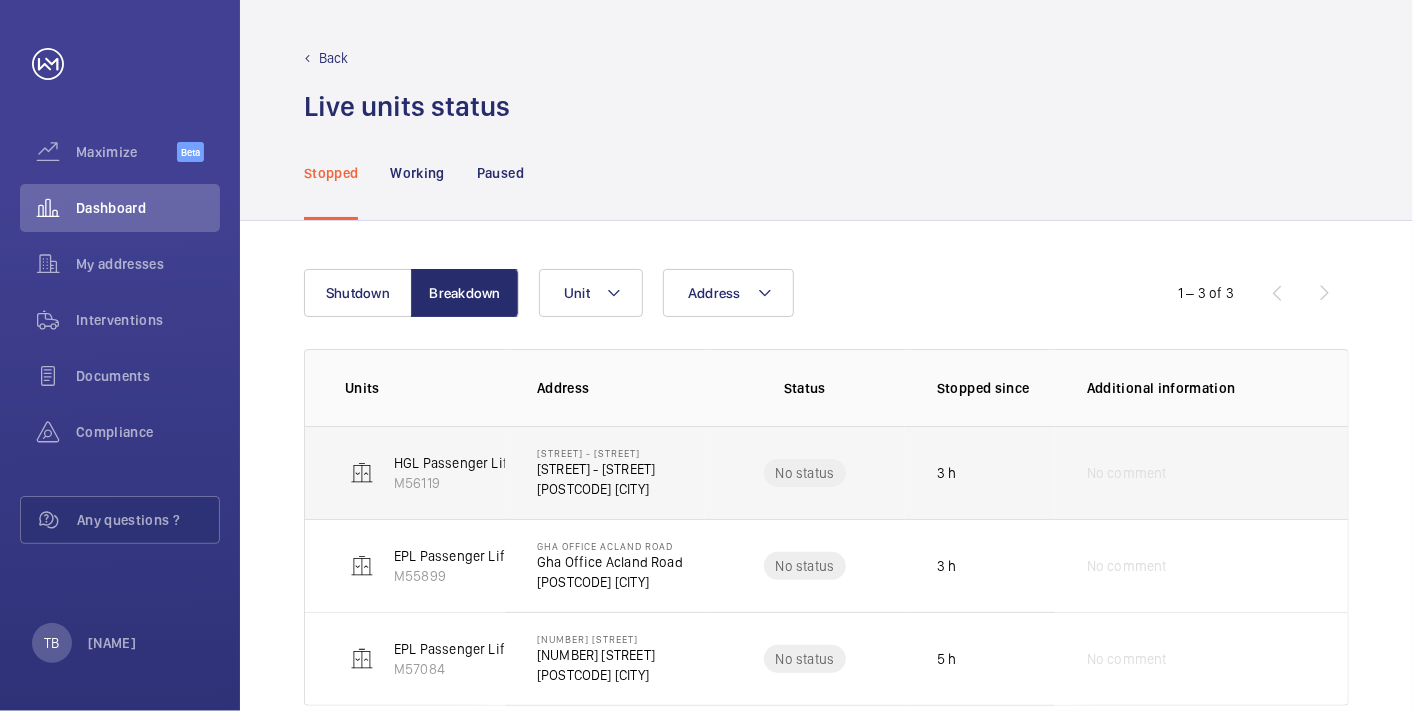 scroll, scrollTop: 40, scrollLeft: 0, axis: vertical 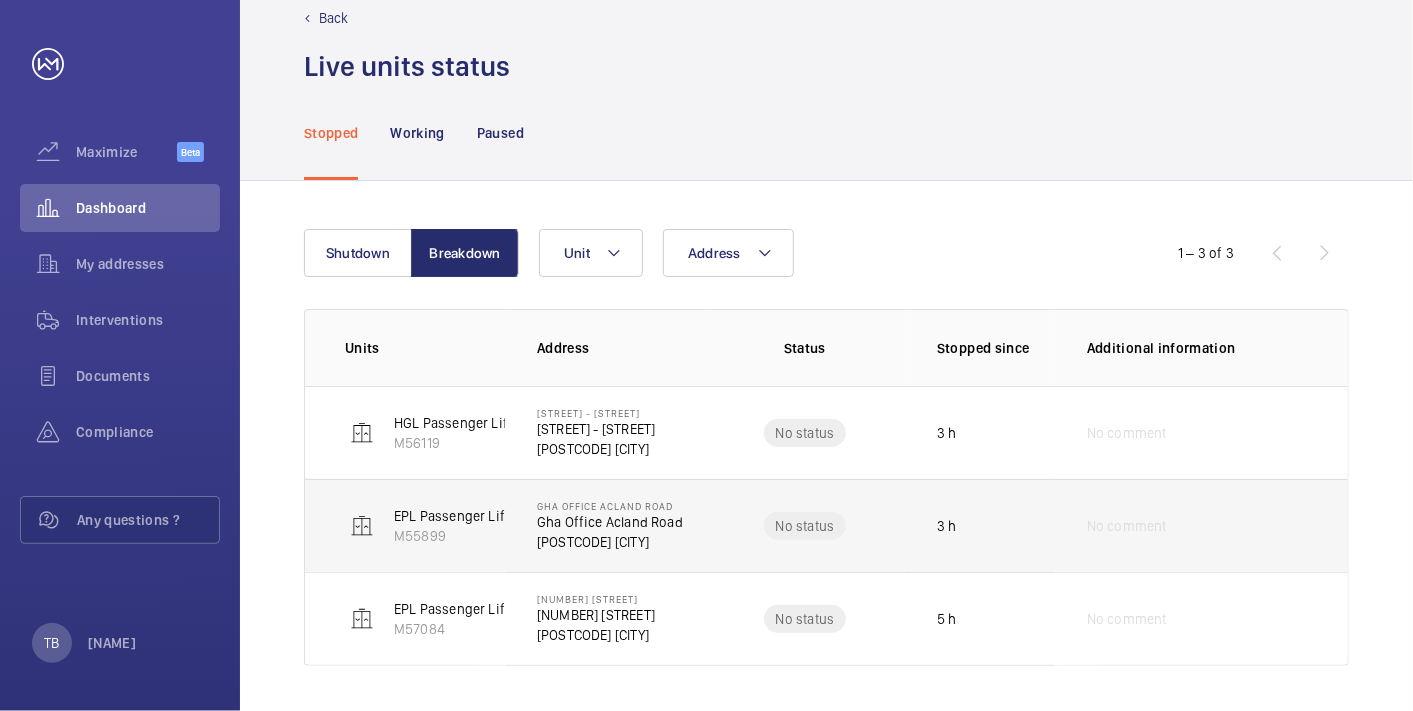 click on "Gha Office Acland Road" 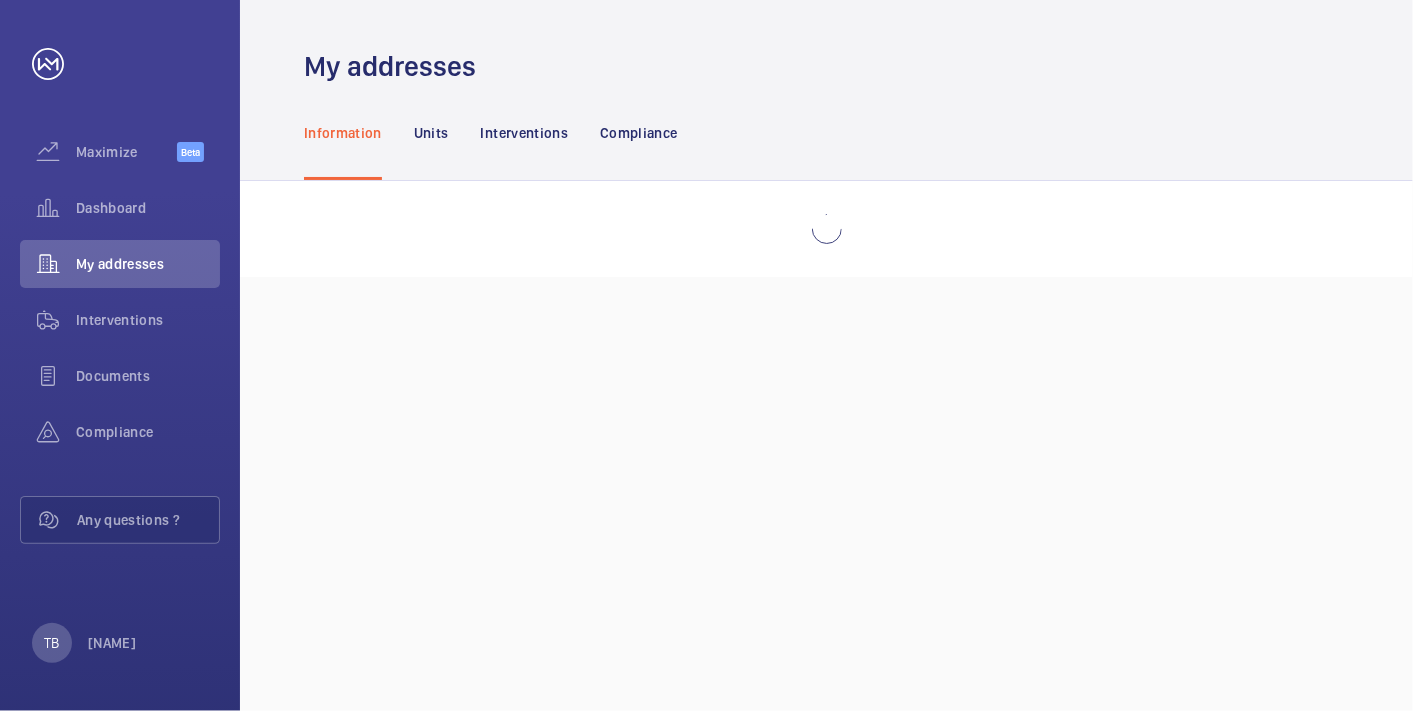 scroll, scrollTop: 0, scrollLeft: 0, axis: both 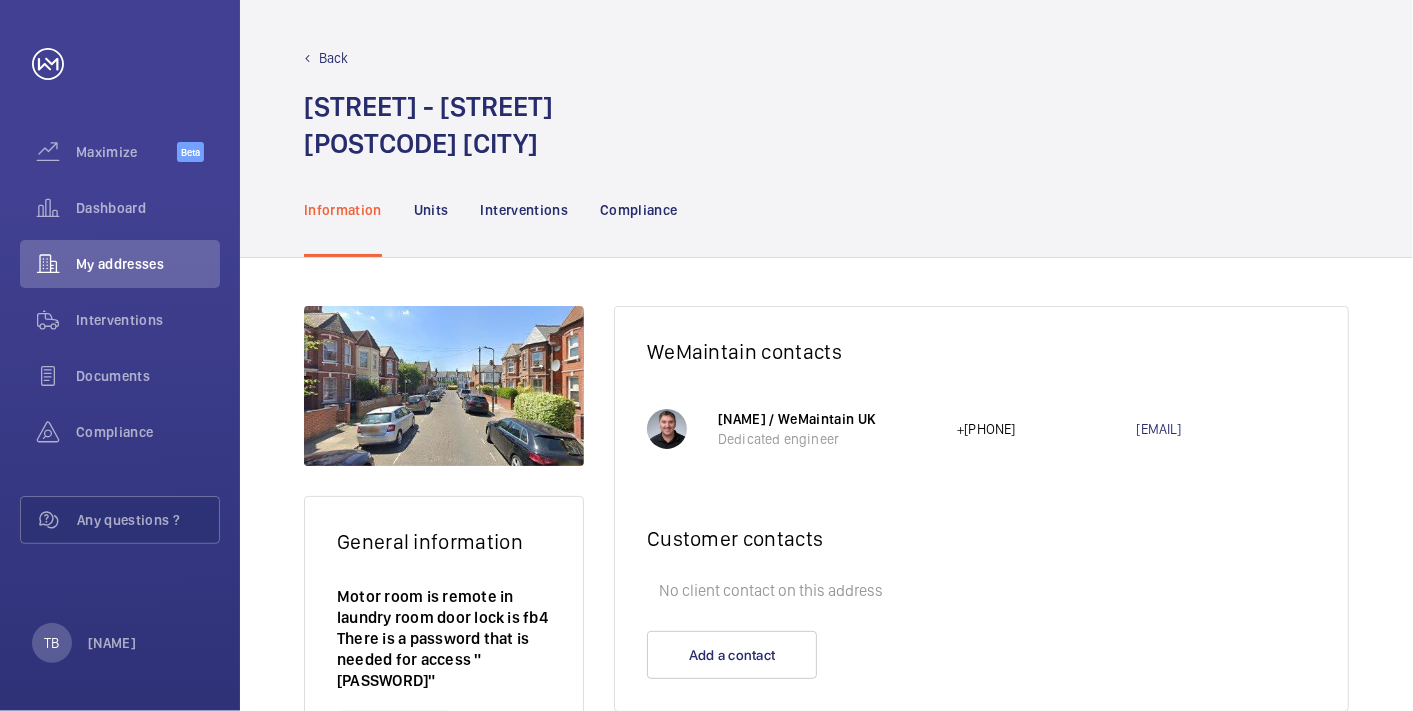drag, startPoint x: 305, startPoint y: 102, endPoint x: 594, endPoint y: 95, distance: 289.08478 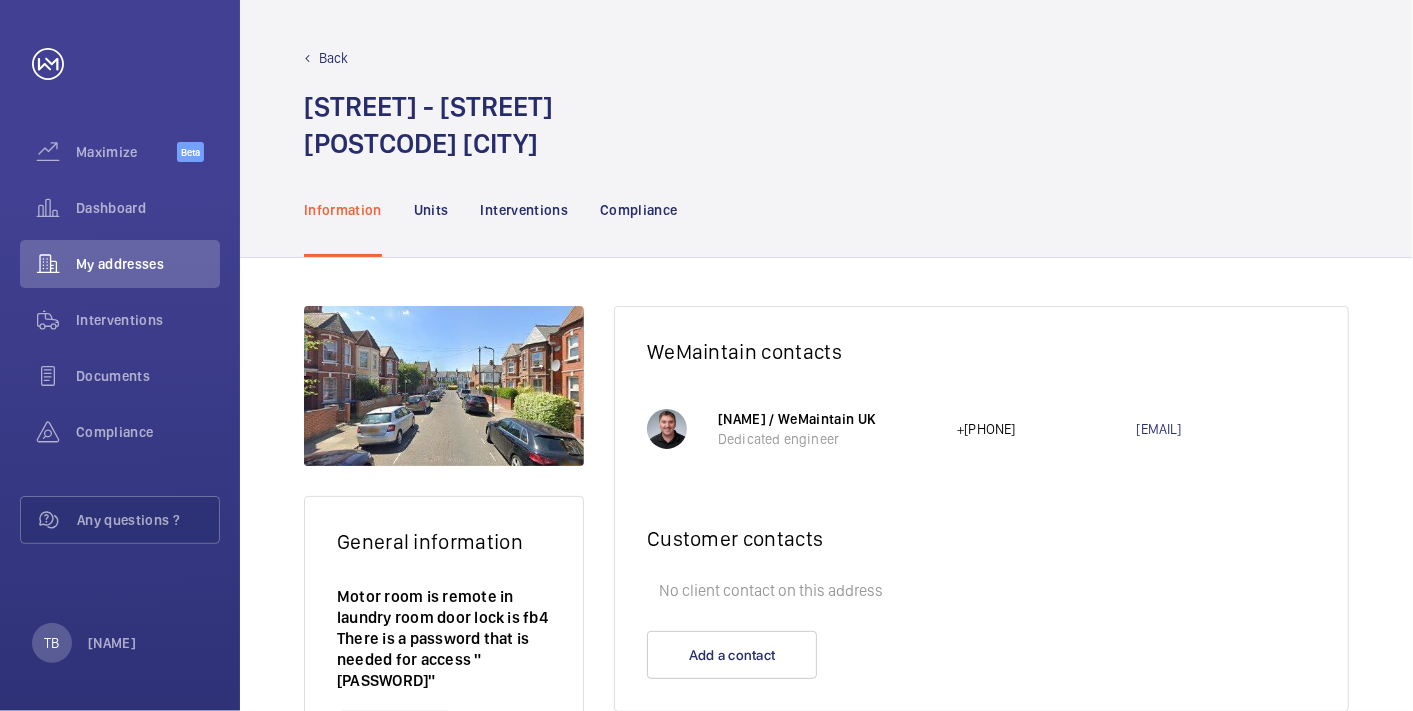 click on "Back" 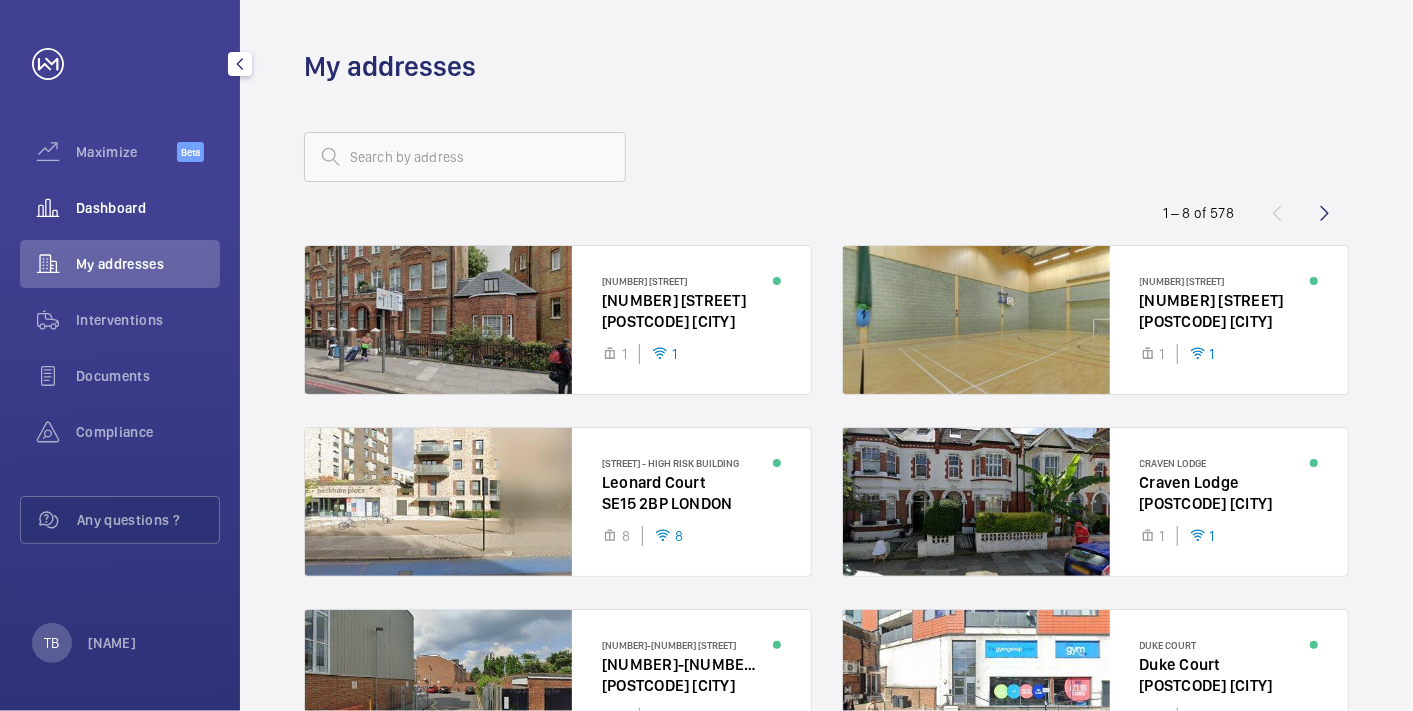 click on "Dashboard" 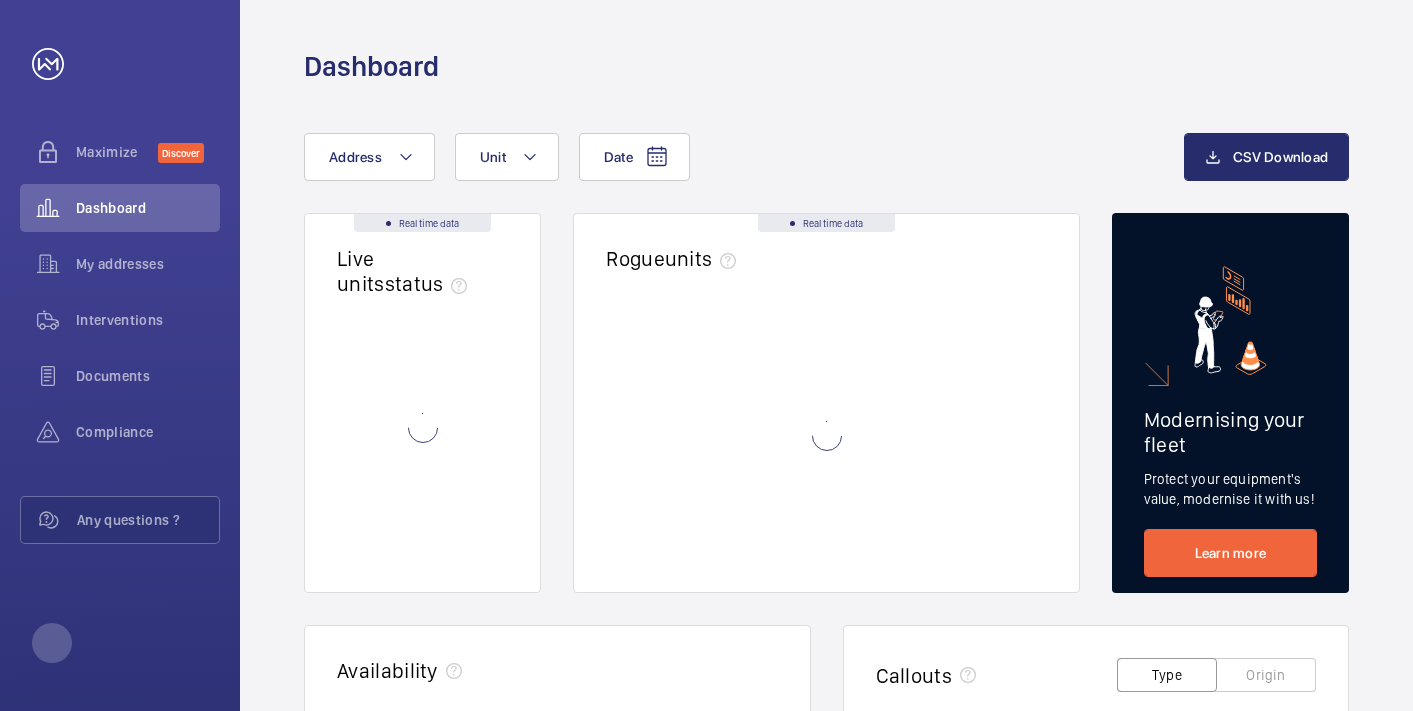 scroll, scrollTop: 0, scrollLeft: 0, axis: both 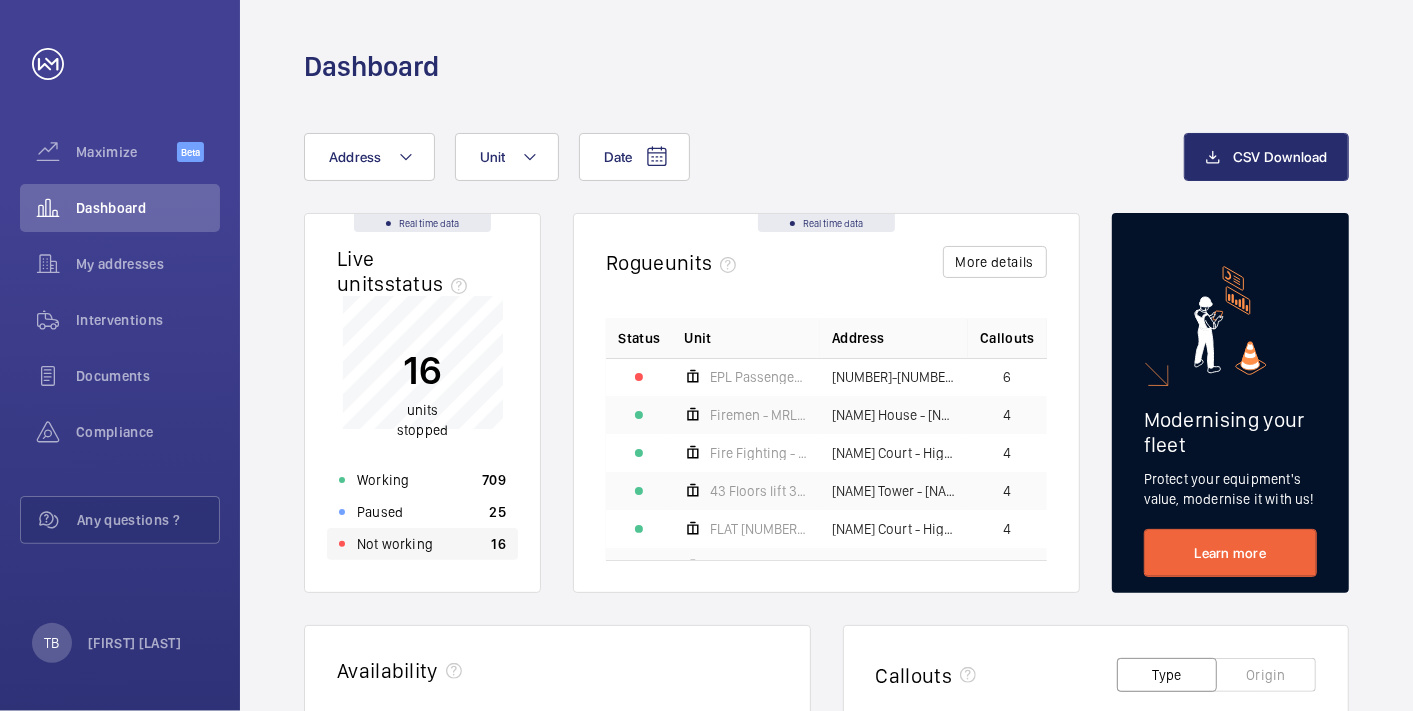 click on "Not working" 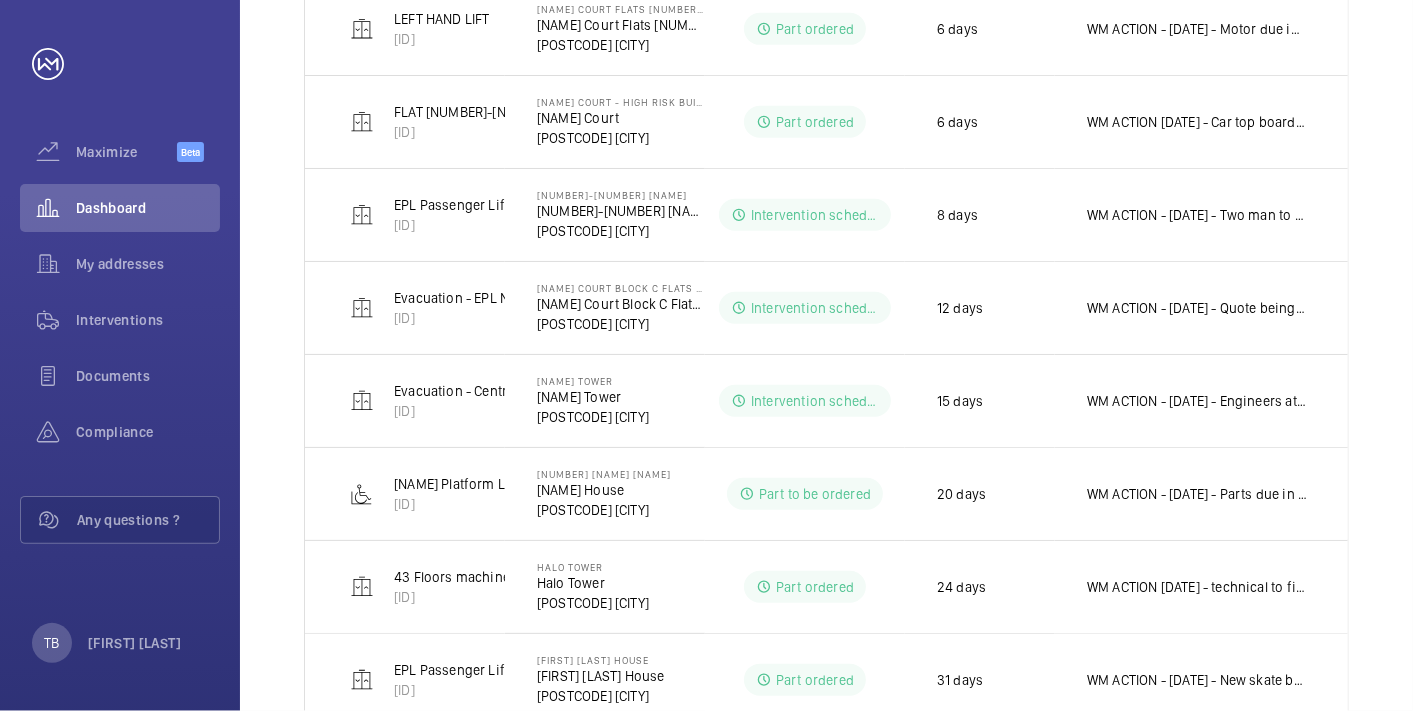 scroll, scrollTop: 781, scrollLeft: 0, axis: vertical 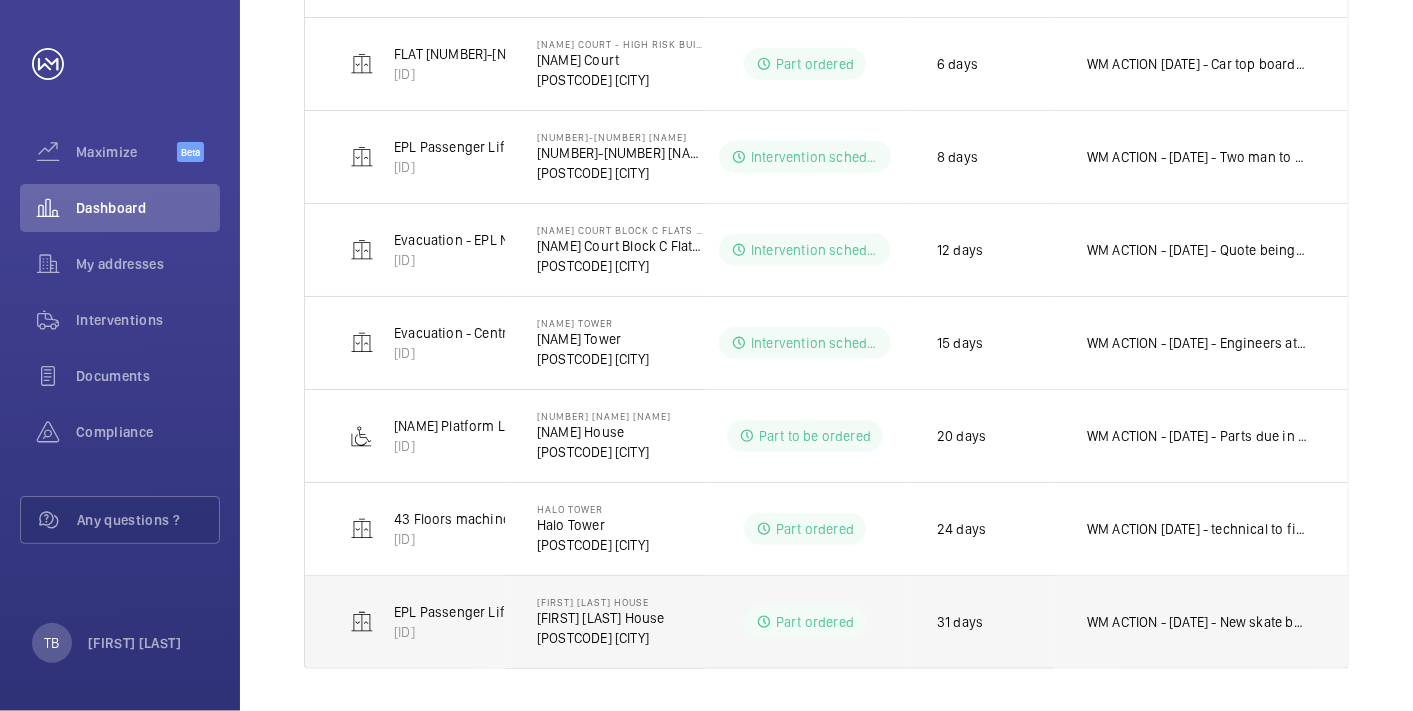 click on "WM ACTION - [DATE] - New skate being fabricated
[DATE] - [NUMBER]th August parts due in.
[DATE] - Trying to improve on lead times
[DATE] - Parts due in [DATE] August - trying to improve with suppliers
[DATE] - Chasing suppliers for better eta
[DATE]. - Door parts on order, ETA given was [NUMBER] weeks, Connor has contacted a different supplier to reduce this ETA, update to follow shortly.
WM ACTION - [DATE] - Car gate contacts due in tomorrow
[DATE] - Parts due in Tuesday [DATE]
[DATE] - Car gate contact parts required, sourcing eta" 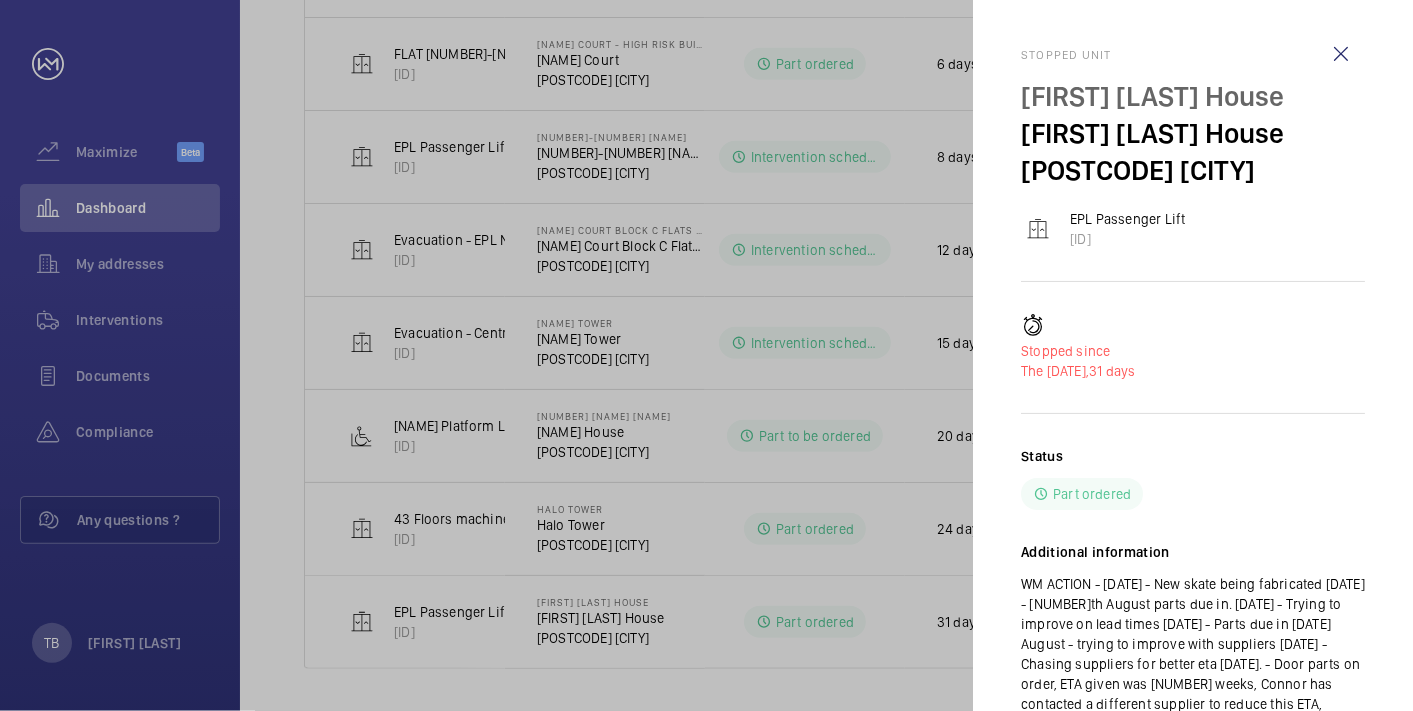 click 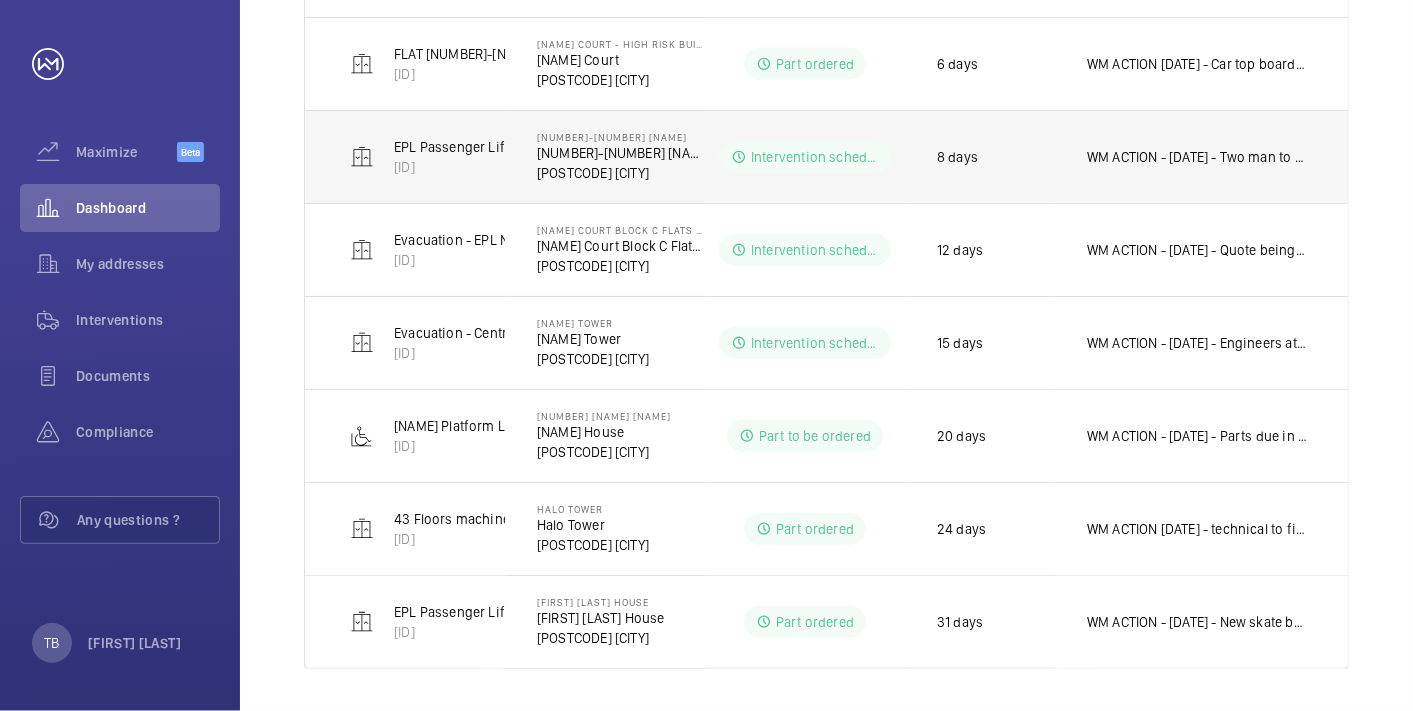 scroll, scrollTop: 0, scrollLeft: 0, axis: both 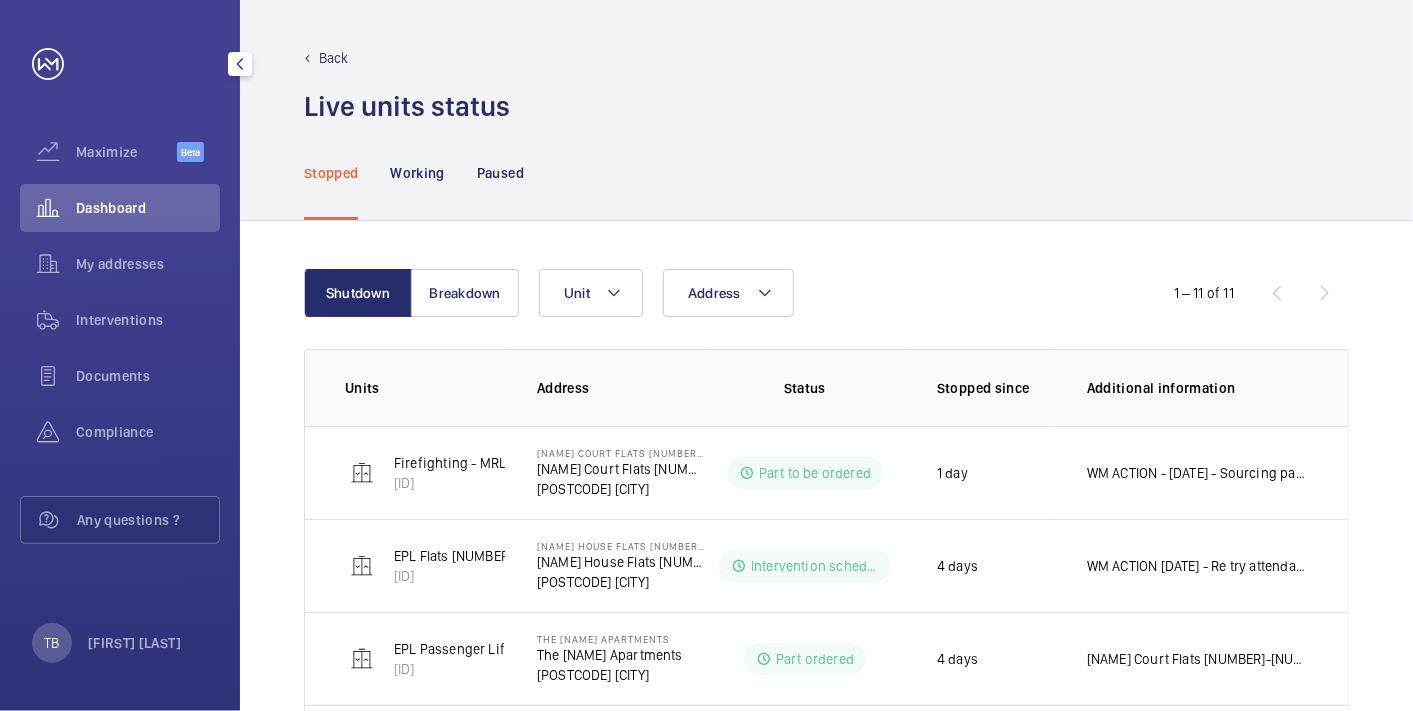 click on "Dashboard" 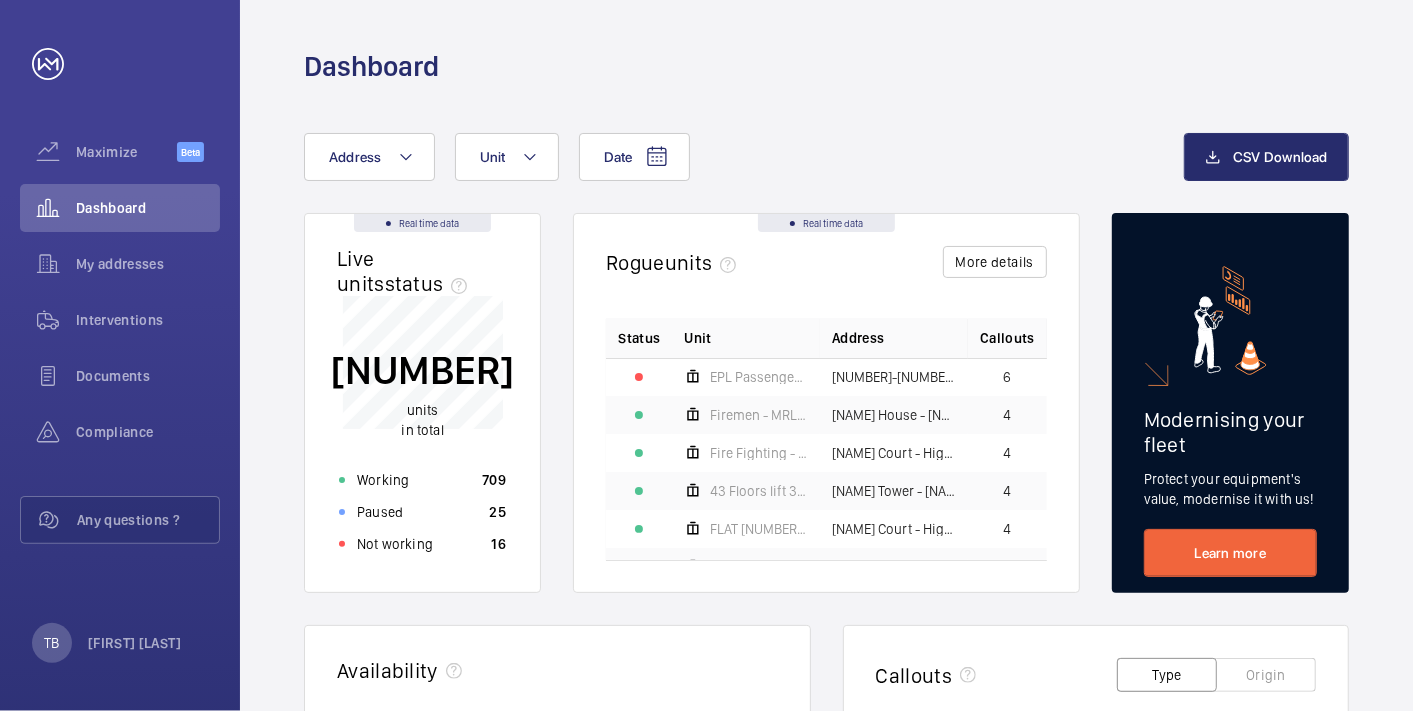click on "Date Address Unit CSV Download Real time data Live units  status﻿ [NUMBER] units in total Working [NUMBER] Paused [NUMBER] Not working [NUMBER] Real time data Rogue  units More details Status Unit Address Callouts EPL Passenger Lift [NUMBER]-[NUMBER] [NAME] - [NUMBER]-[NUMBER] [NUMBER] Firemen - MRL Passenger Lift [NAME] House - [NAME] House [NUMBER] Fire Fighting - EPL Passenger Lift No [NUMBER] [NAME] Court - High Risk Building - [NAME] Court [NUMBER] [NUMBER] Floors lift [NUMBER] right hand [NAME] Tower - [NAME] Tower [NUMBER] FLAT [NUMBER]-[NUMBER] - MRL right hand side lift - [NUMBER] Floors [NAME] Court - High Risk Building - [NAME] Court [NUMBER] EPL Passenger Lift [NAME] House - [NAME] House [NUMBER] EPL Passenger Lift [NUMBER] [NAME] Court - [NAME] Court [NUMBER] Fire Fighting - Tesla court [NUMBER]-[NUMBER] Tesla Court Flats [NUMBER]-[NUMBER] - High Risk Building - Tesla Court Flats [NUMBER]-[NUMBER] [NUMBER] Evacuation - EPL No [NUMBER] Flats [NUMBER]-[NUMBER] Block B [NAME] Court Block B Flats [NUMBER]-[NUMBER] - High Risk Building - [NAME] Court Block B Flats [NUMBER]-[NUMBER] [NUMBER] Evacuation - EPL No [NUMBER] Flats [NUMBER]-[NUMBER] R/h [NUMBER] Firemen - EPL Passenger Lift [NAME] House - [NAME] House [NUMBER] [NUMBER] [NUMBER] [NUMBER] [NUMBER] [NUMBER] [NUMBER]" 